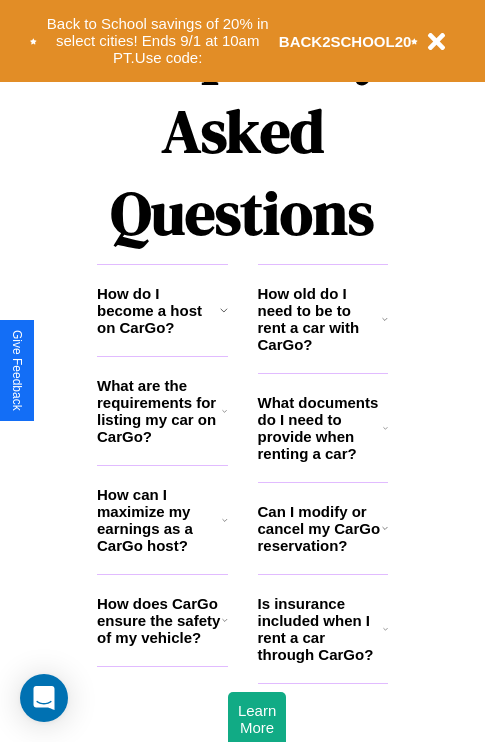 scroll, scrollTop: 2423, scrollLeft: 0, axis: vertical 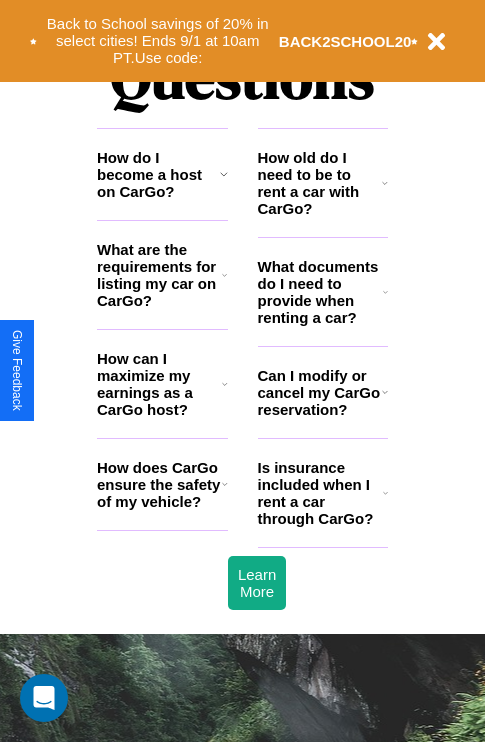 click 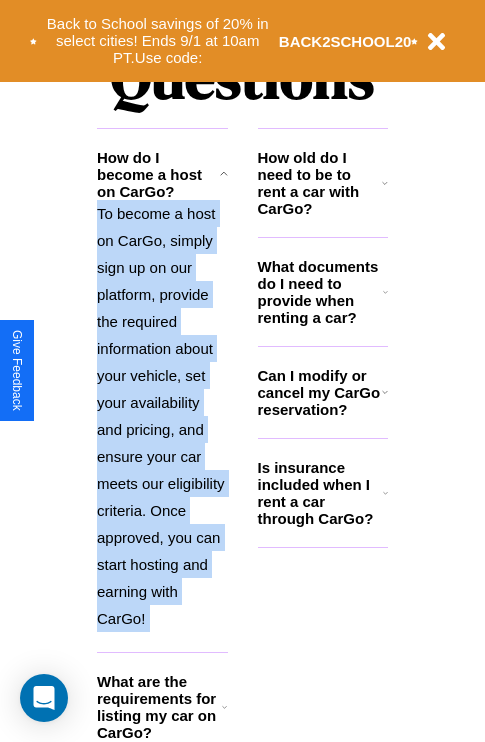 click 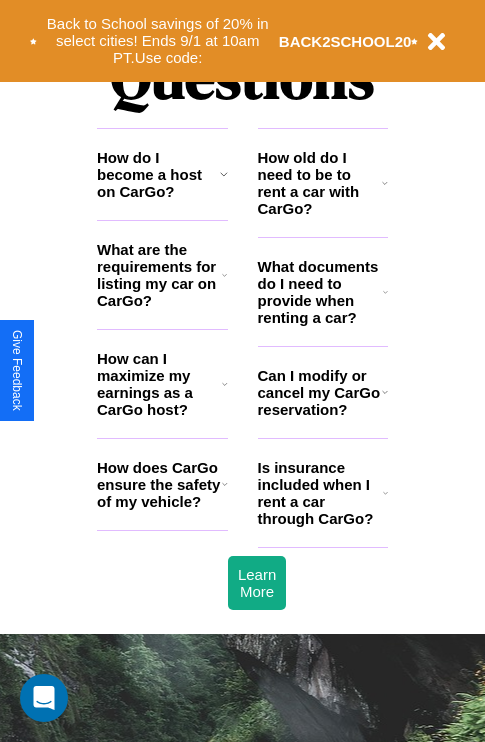click on "How do I become a host on CarGo?" at bounding box center (158, 174) 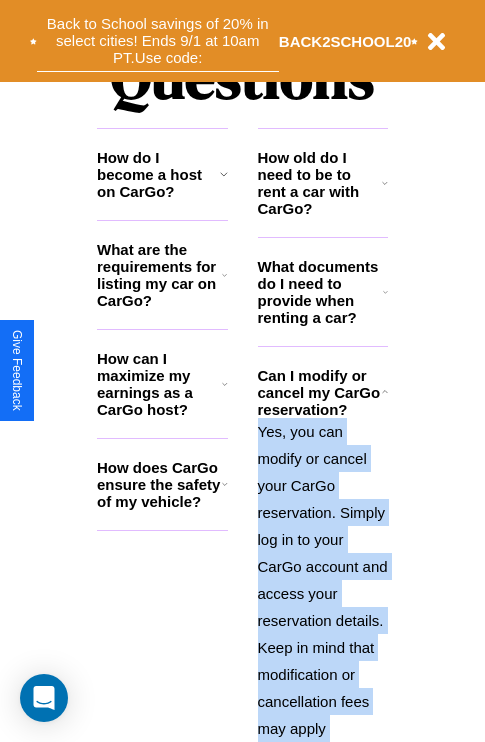 click on "Back to School savings of 20% in select cities! Ends 9/1 at 10am PT.  Use code:" at bounding box center [158, 41] 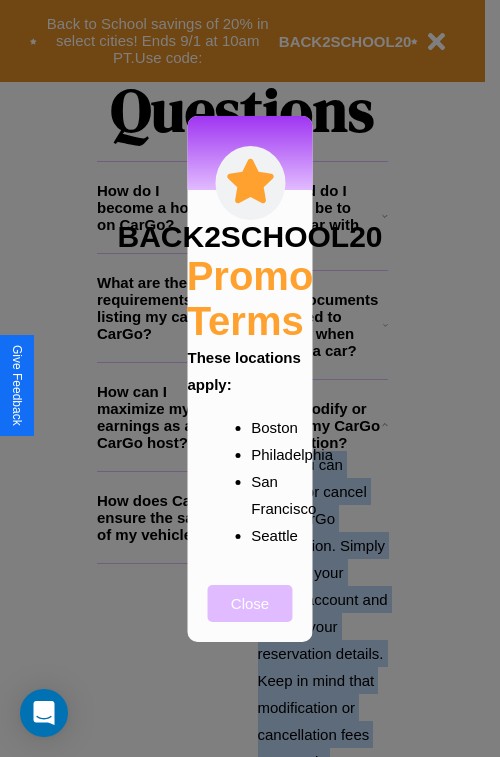 click on "Close" at bounding box center (250, 603) 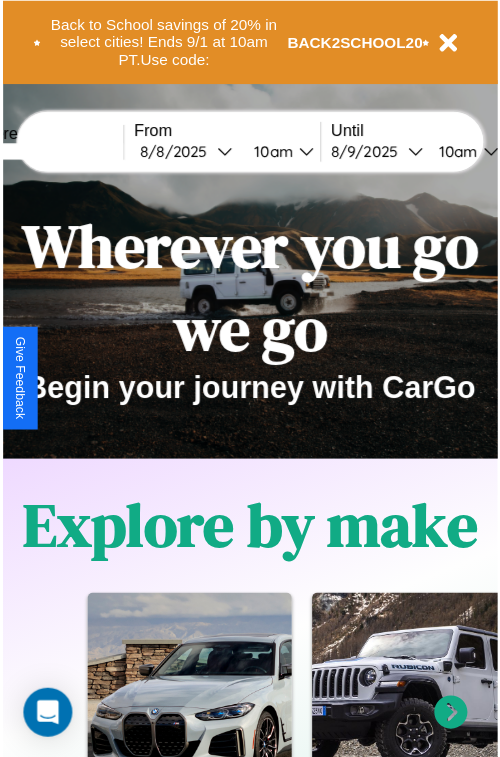 scroll, scrollTop: 0, scrollLeft: 0, axis: both 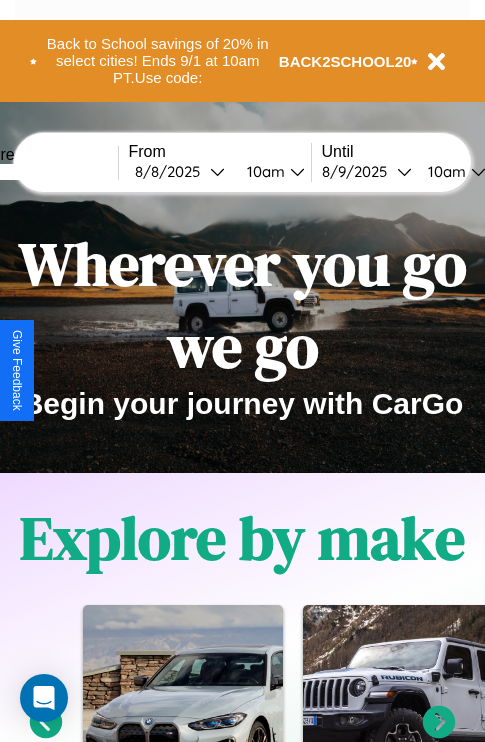 click at bounding box center (43, 172) 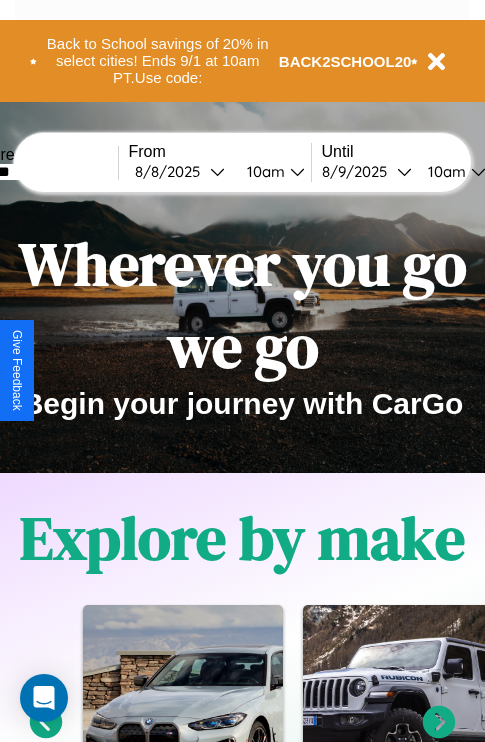 type on "*******" 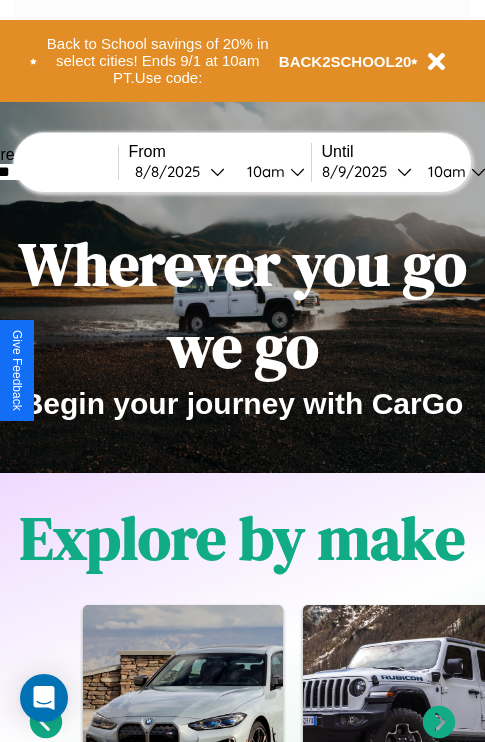 click on "[DATE]" at bounding box center (172, 171) 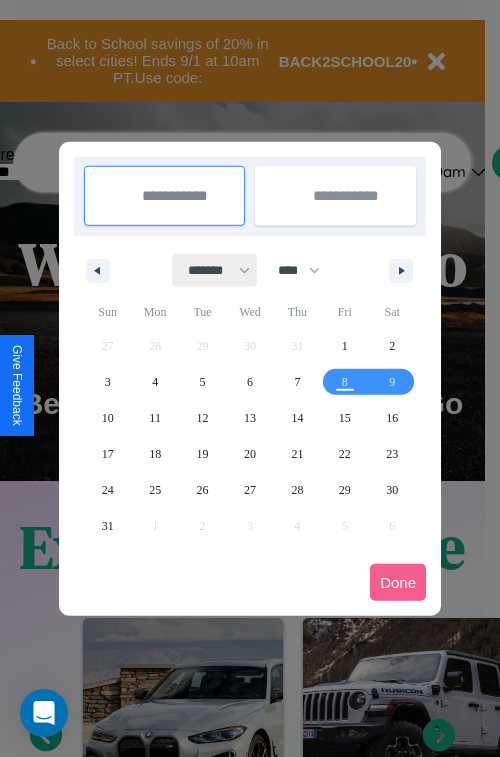 click on "******* ******** ***** ***** *** **** **** ****** ********* ******* ******** ********" at bounding box center [215, 270] 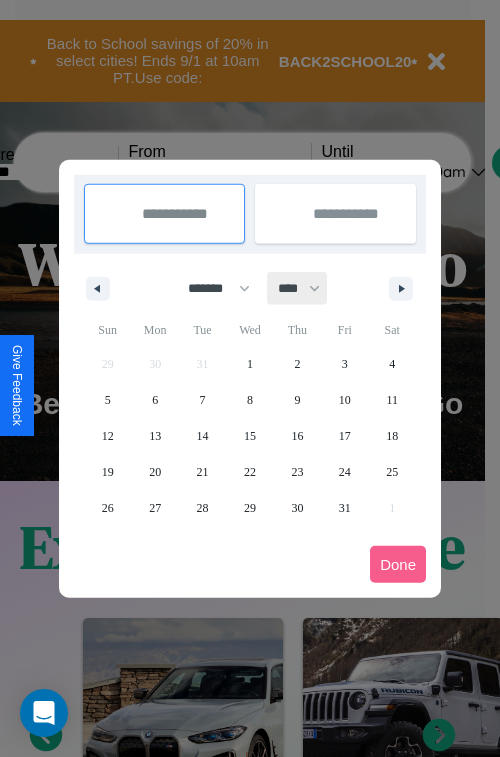 click on "**** **** **** **** **** **** **** **** **** **** **** **** **** **** **** **** **** **** **** **** **** **** **** **** **** **** **** **** **** **** **** **** **** **** **** **** **** **** **** **** **** **** **** **** **** **** **** **** **** **** **** **** **** **** **** **** **** **** **** **** **** **** **** **** **** **** **** **** **** **** **** **** **** **** **** **** **** **** **** **** **** **** **** **** **** **** **** **** **** **** **** **** **** **** **** **** **** **** **** **** **** **** **** **** **** **** **** **** **** **** **** **** **** **** **** **** **** **** **** **** ****" at bounding box center (298, 288) 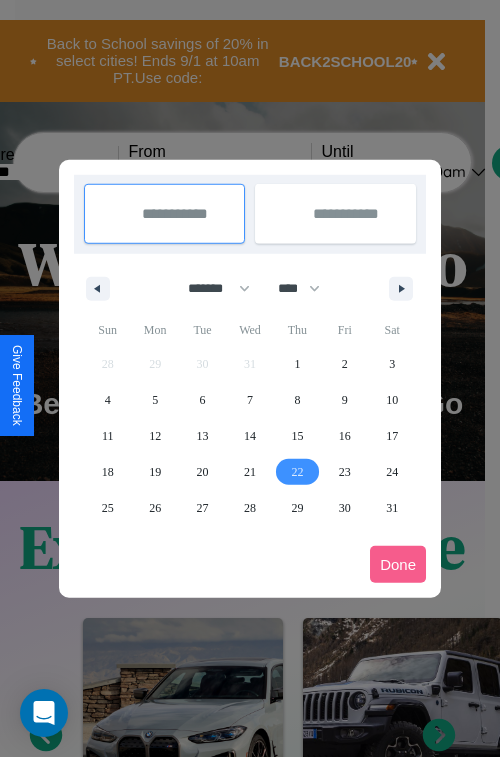 click on "22" at bounding box center [297, 472] 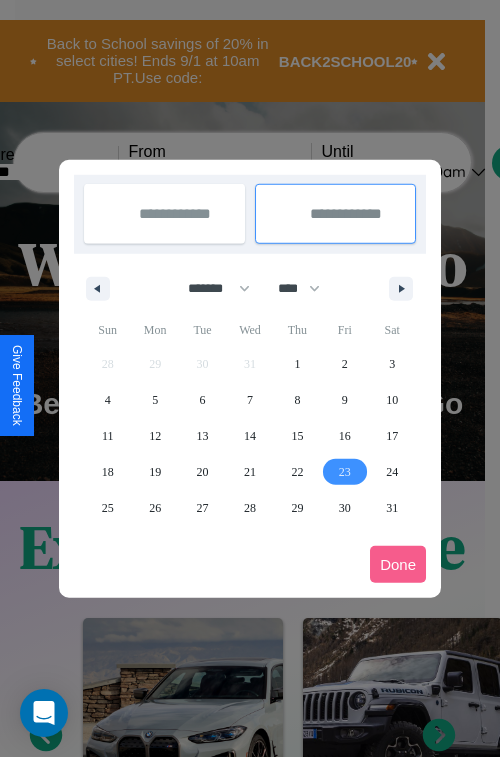 click on "23" at bounding box center [345, 472] 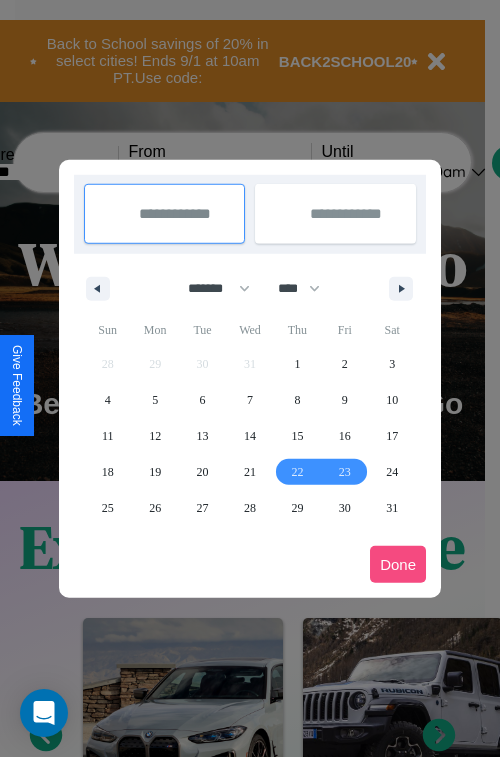 click on "Done" at bounding box center (398, 564) 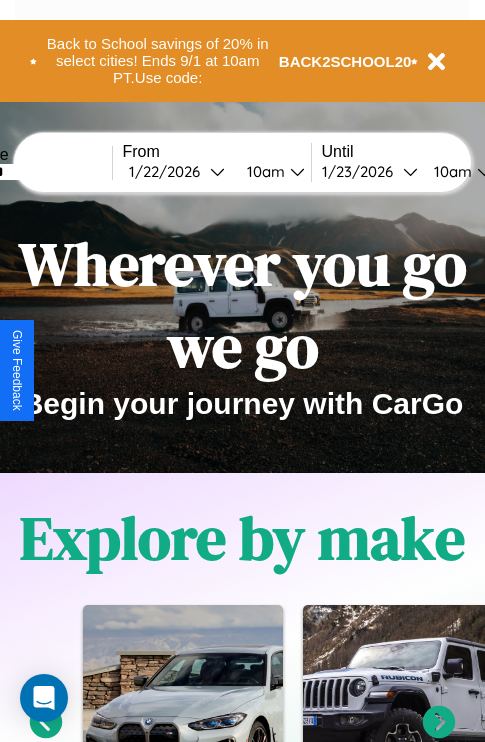 click on "10am" at bounding box center (450, 171) 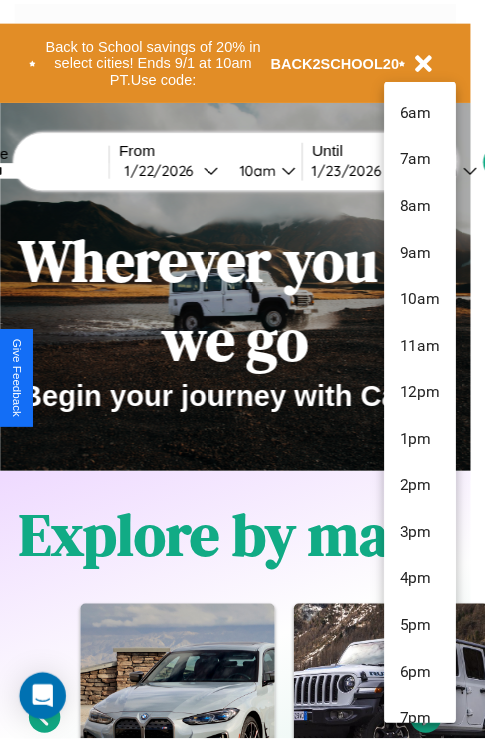scroll, scrollTop: 211, scrollLeft: 0, axis: vertical 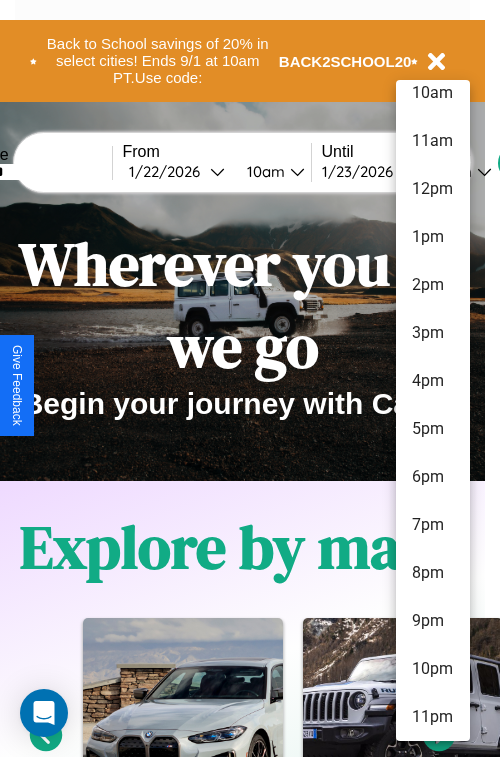 click on "11pm" at bounding box center (433, 717) 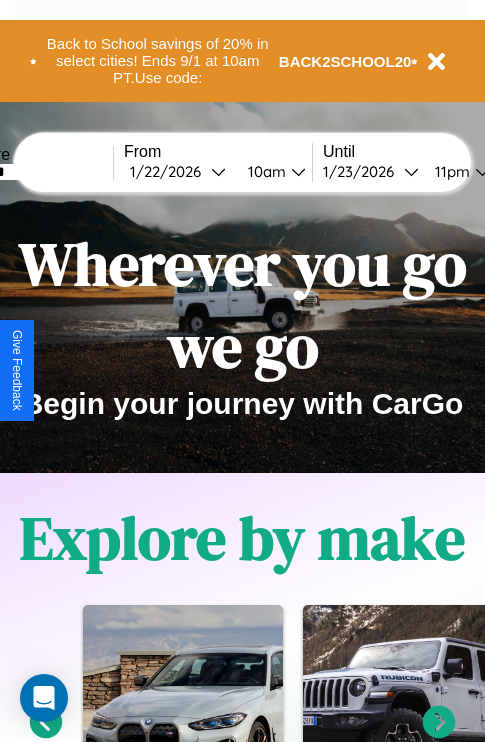 scroll, scrollTop: 0, scrollLeft: 72, axis: horizontal 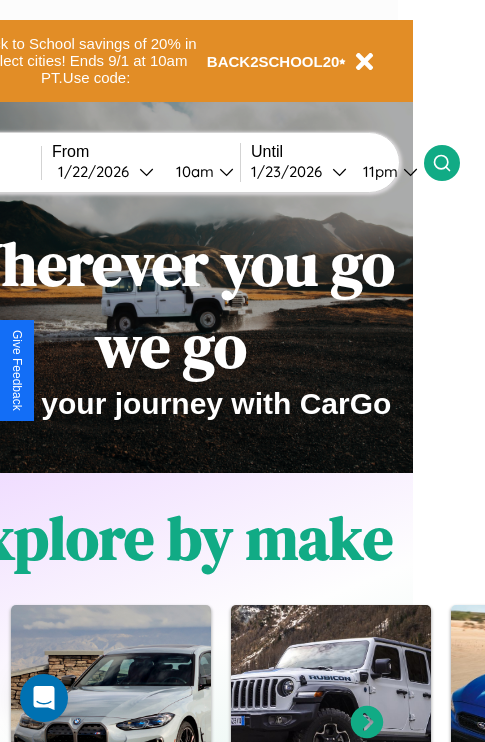 click 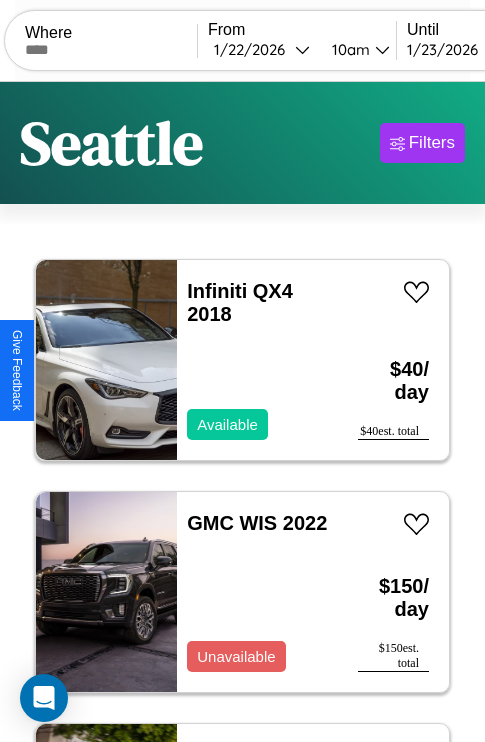 scroll, scrollTop: 95, scrollLeft: 0, axis: vertical 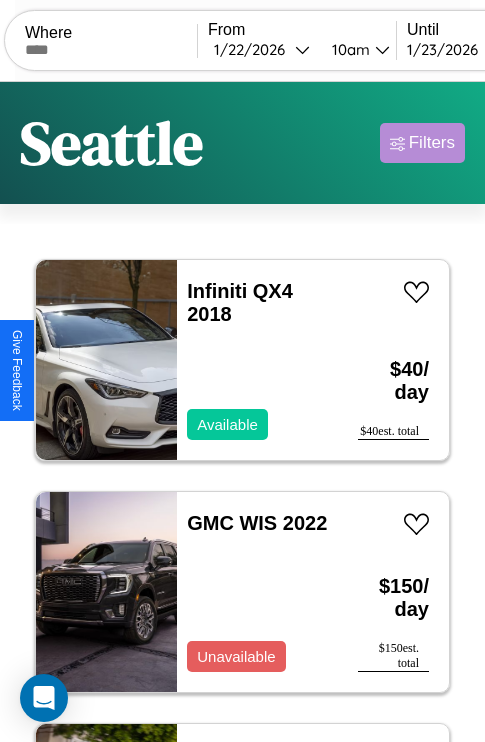 click on "Filters" at bounding box center [432, 143] 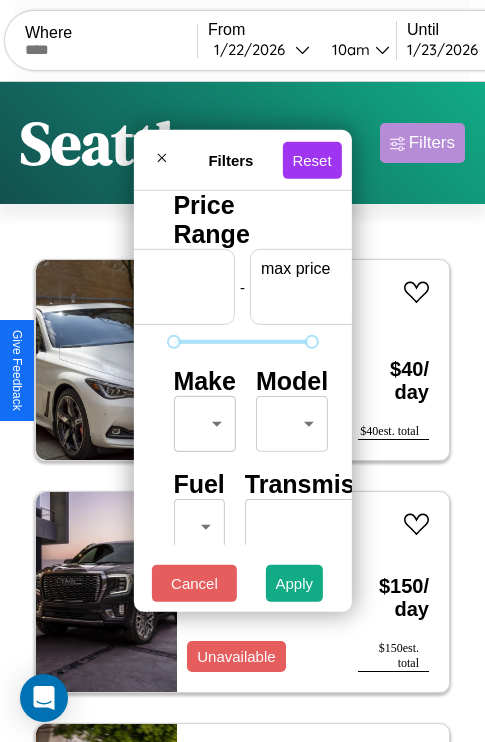scroll, scrollTop: 0, scrollLeft: 124, axis: horizontal 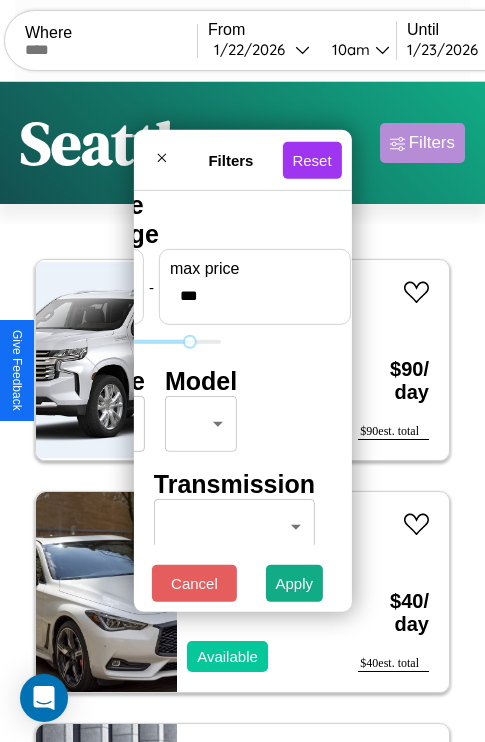 type on "***" 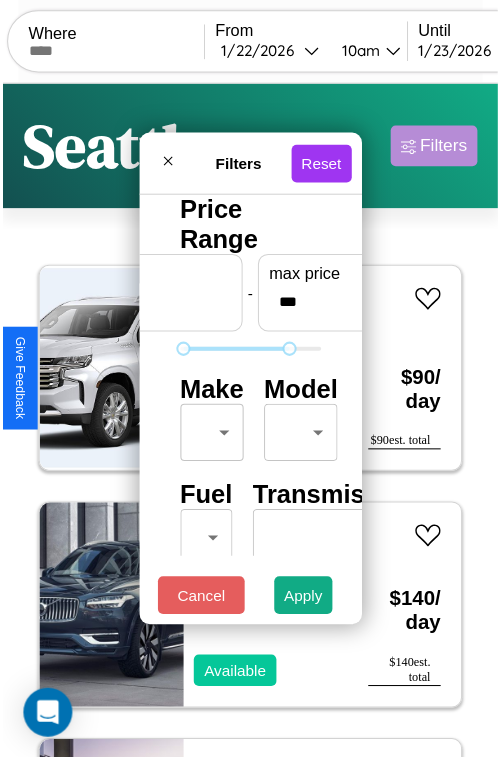 scroll, scrollTop: 59, scrollLeft: 0, axis: vertical 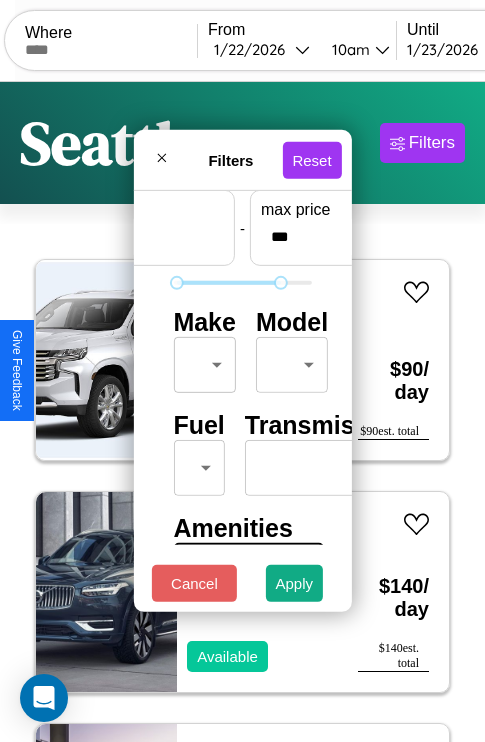 type on "**" 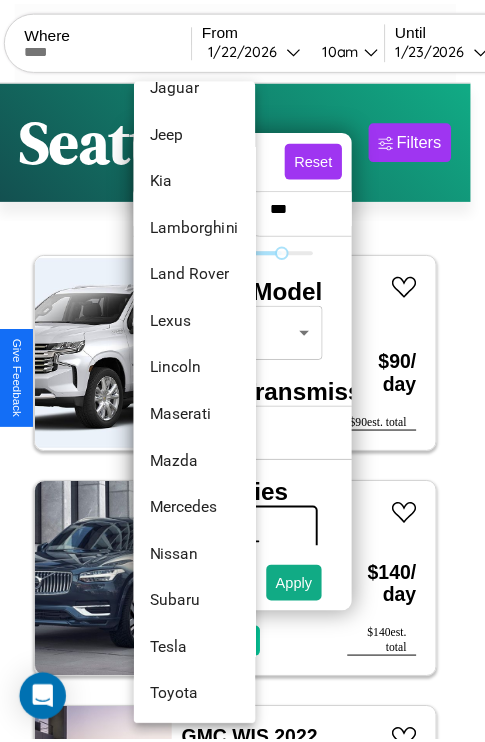 scroll, scrollTop: 1083, scrollLeft: 0, axis: vertical 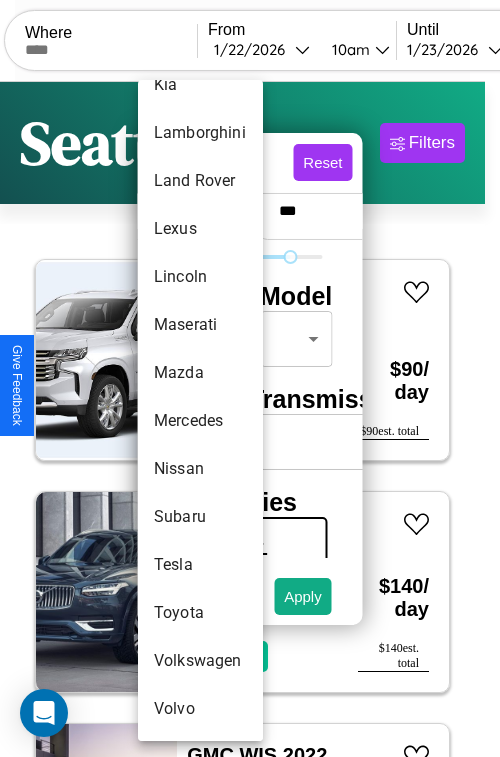 click on "Volvo" at bounding box center (200, 709) 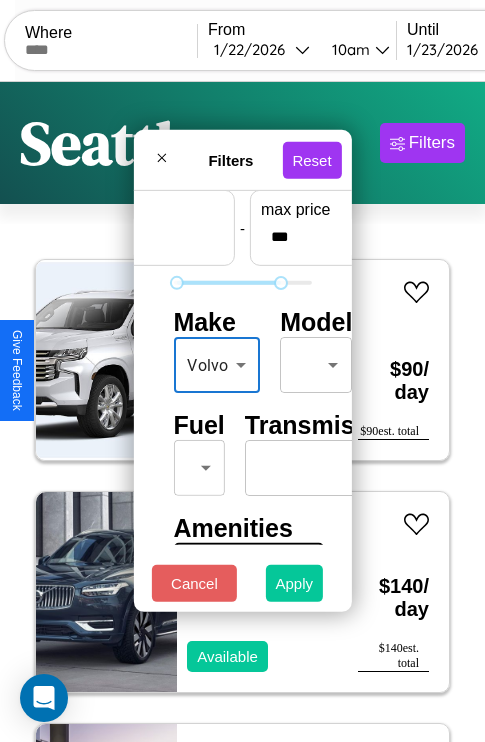 click on "Apply" at bounding box center (295, 583) 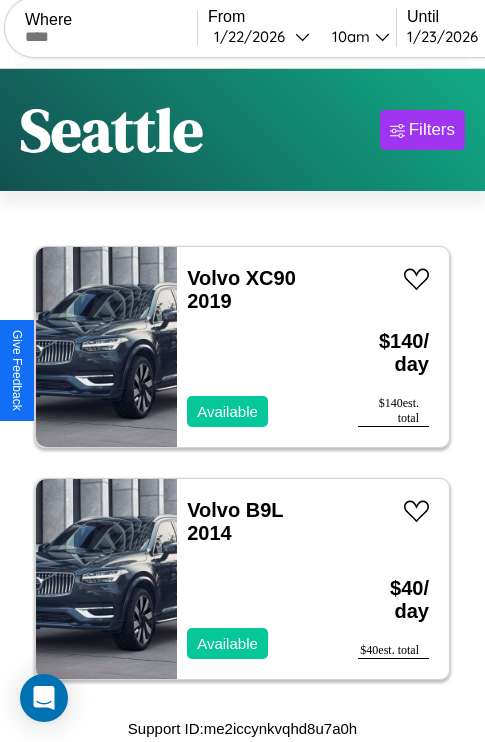 scroll, scrollTop: 0, scrollLeft: 0, axis: both 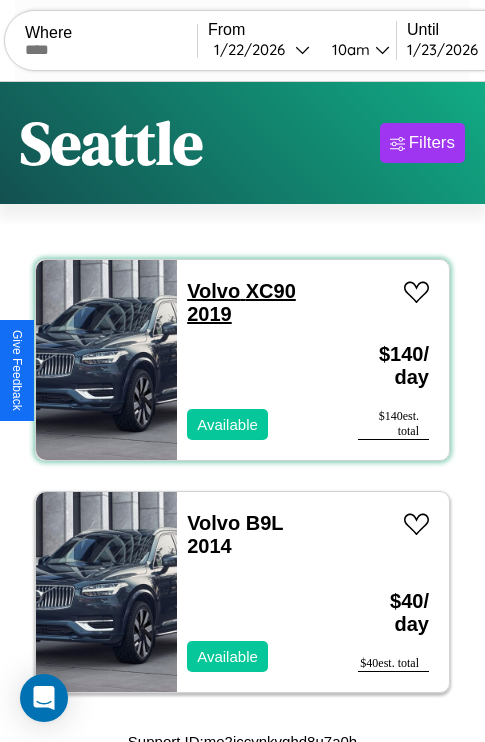 click on "Volvo   XC90   2019" at bounding box center [241, 302] 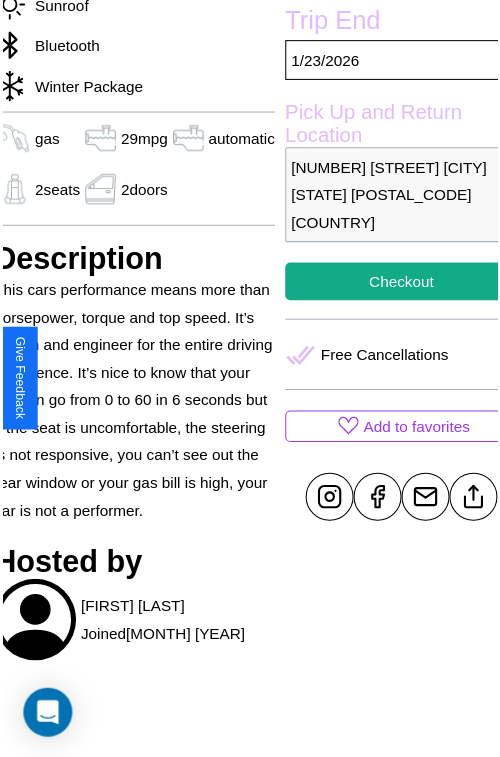 scroll, scrollTop: 580, scrollLeft: 84, axis: both 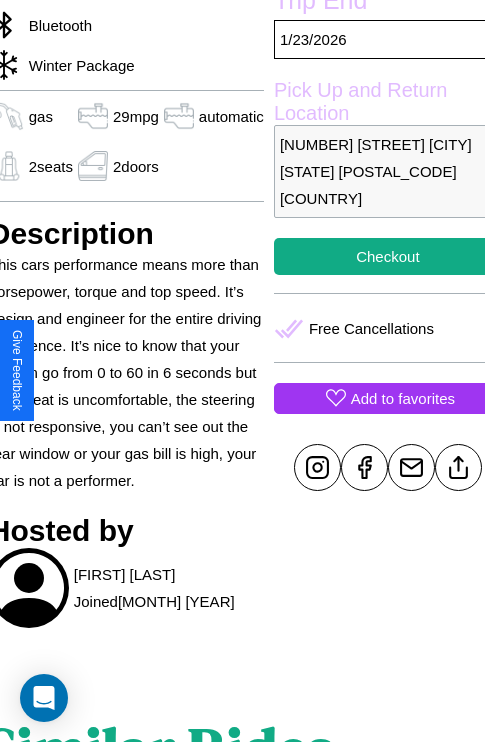 click on "Add to favorites" at bounding box center (403, 398) 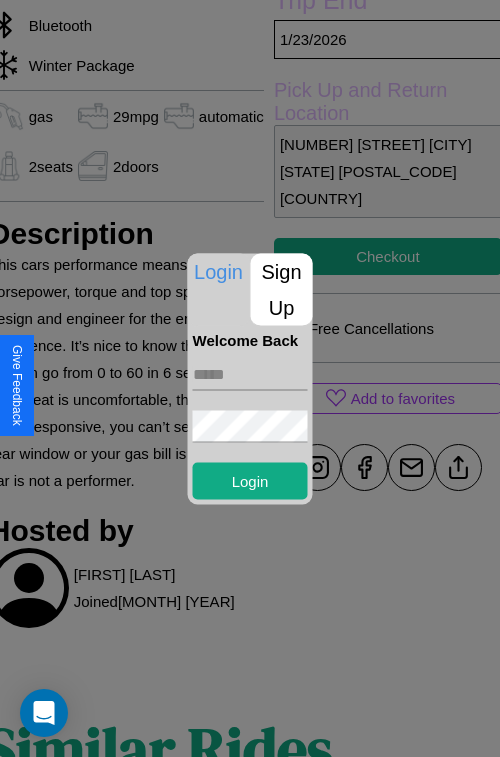 click on "Sign Up" at bounding box center [282, 289] 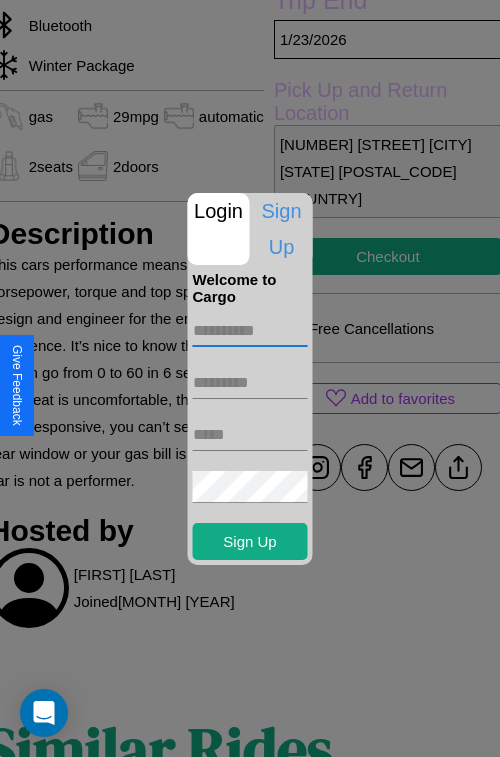 click at bounding box center [250, 331] 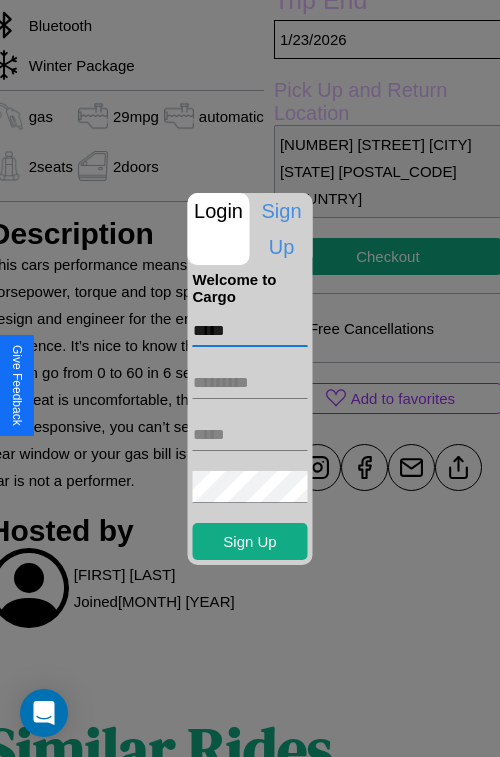 type on "*****" 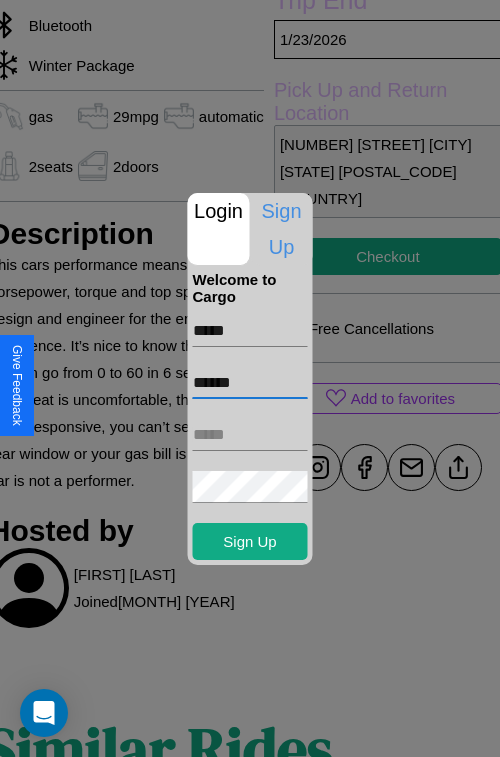 type on "******" 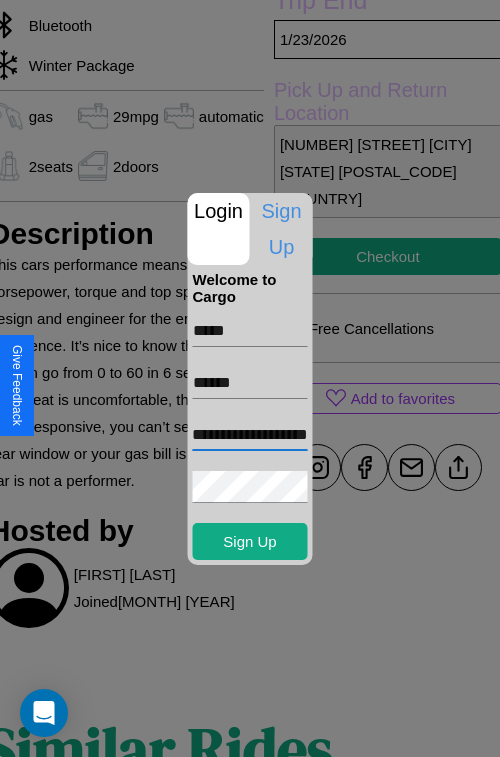 scroll, scrollTop: 0, scrollLeft: 46, axis: horizontal 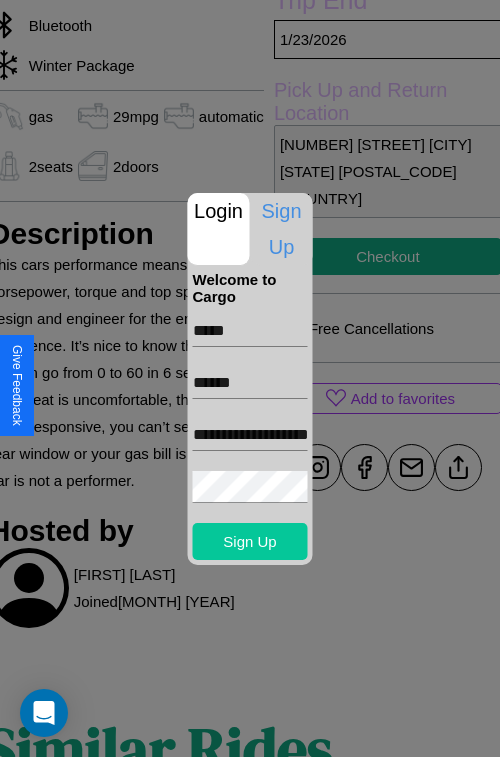 click on "Sign Up" at bounding box center [250, 541] 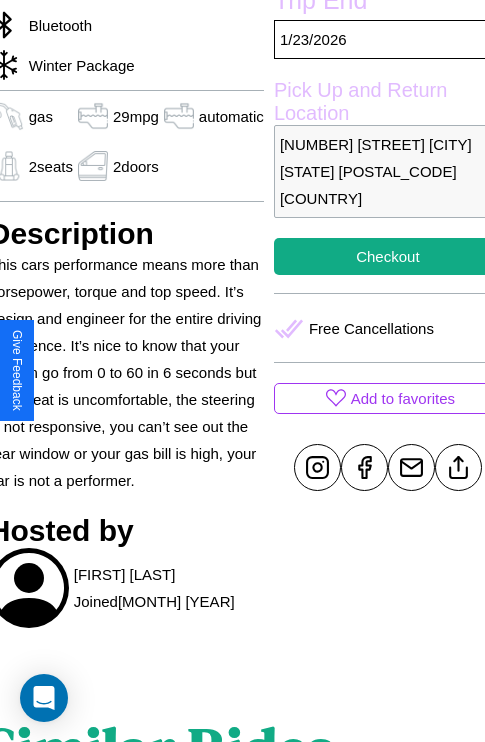 scroll, scrollTop: 580, scrollLeft: 84, axis: both 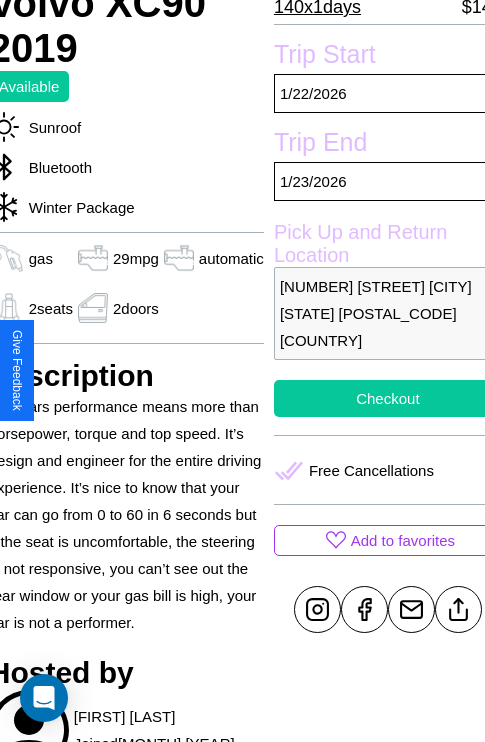 click on "Checkout" at bounding box center (388, 398) 